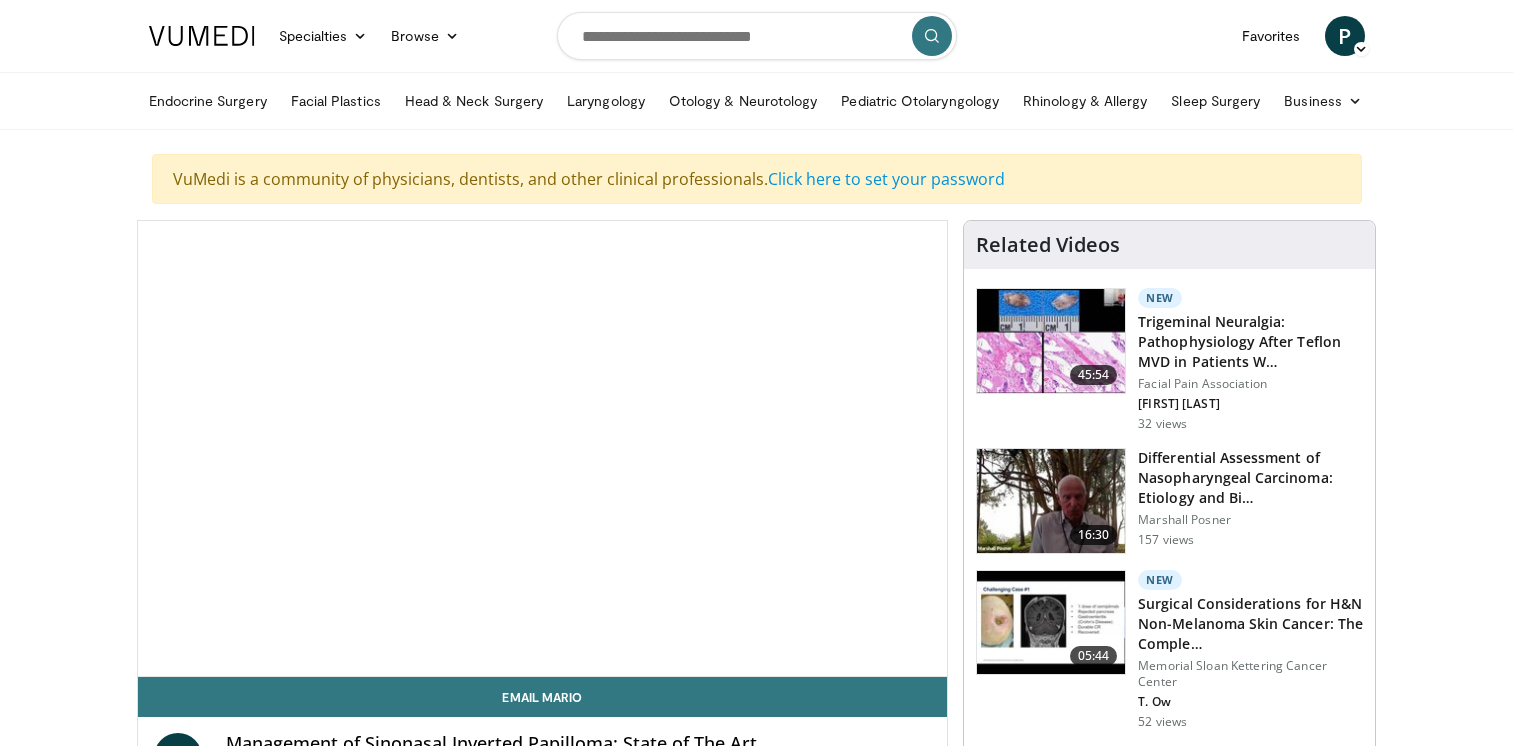scroll, scrollTop: 0, scrollLeft: 0, axis: both 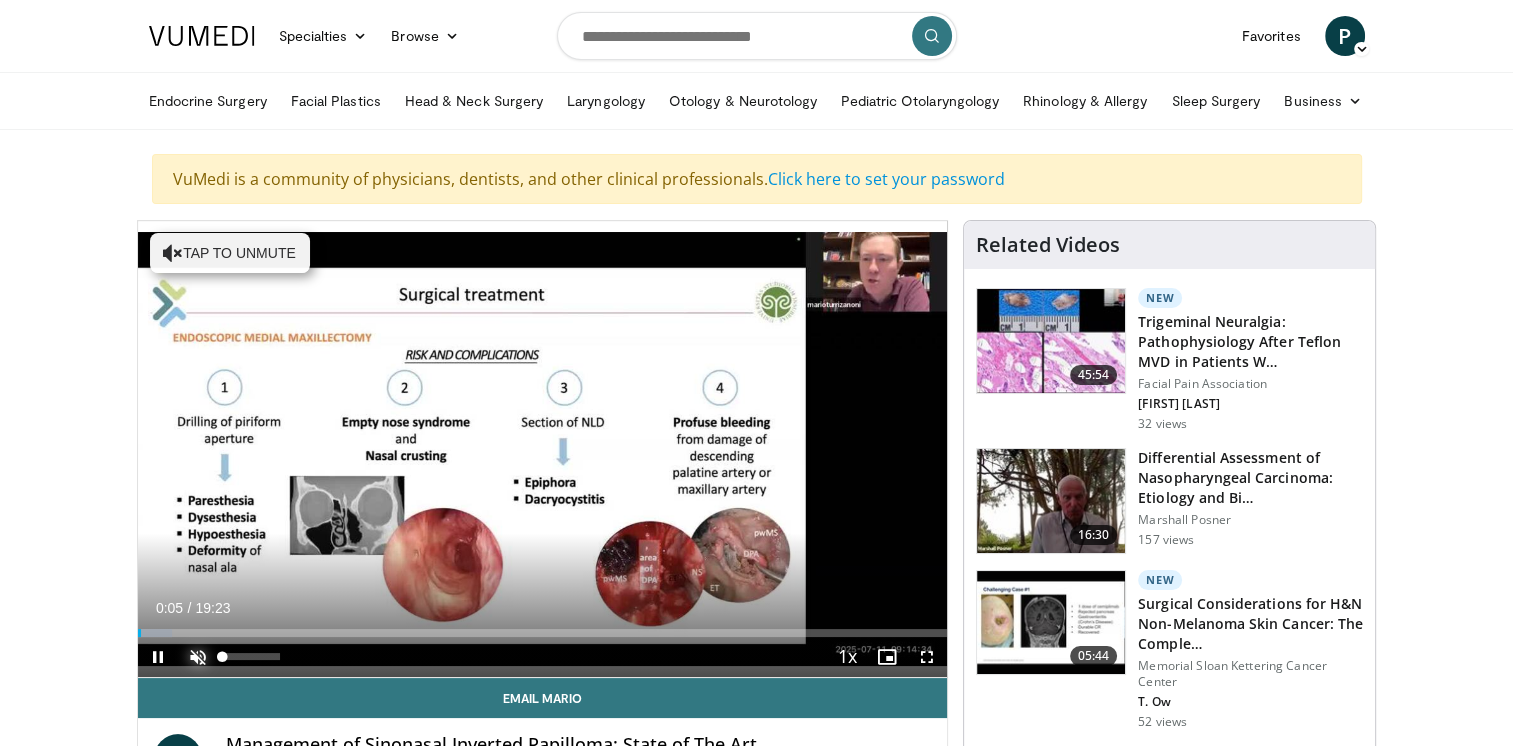click at bounding box center (198, 657) 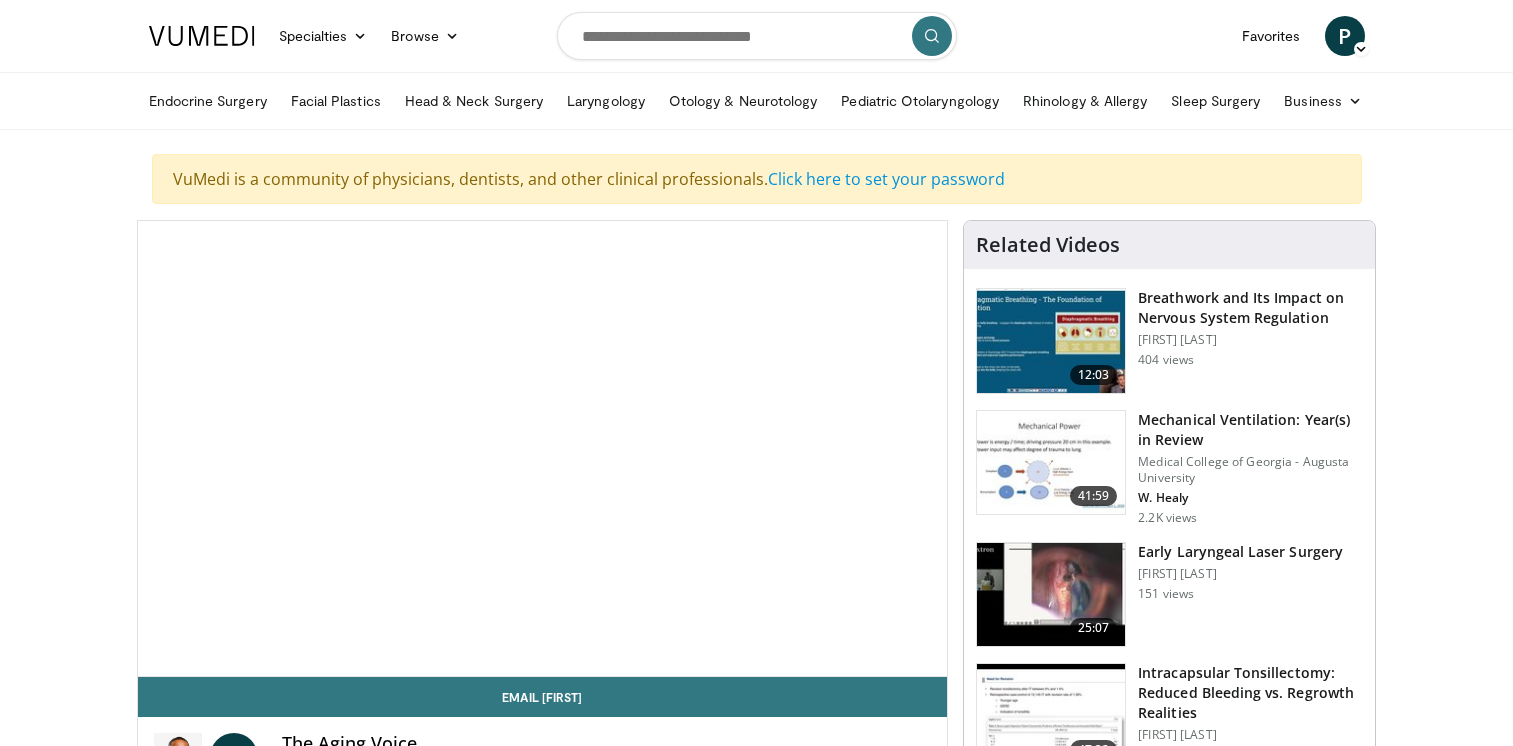 scroll, scrollTop: 0, scrollLeft: 0, axis: both 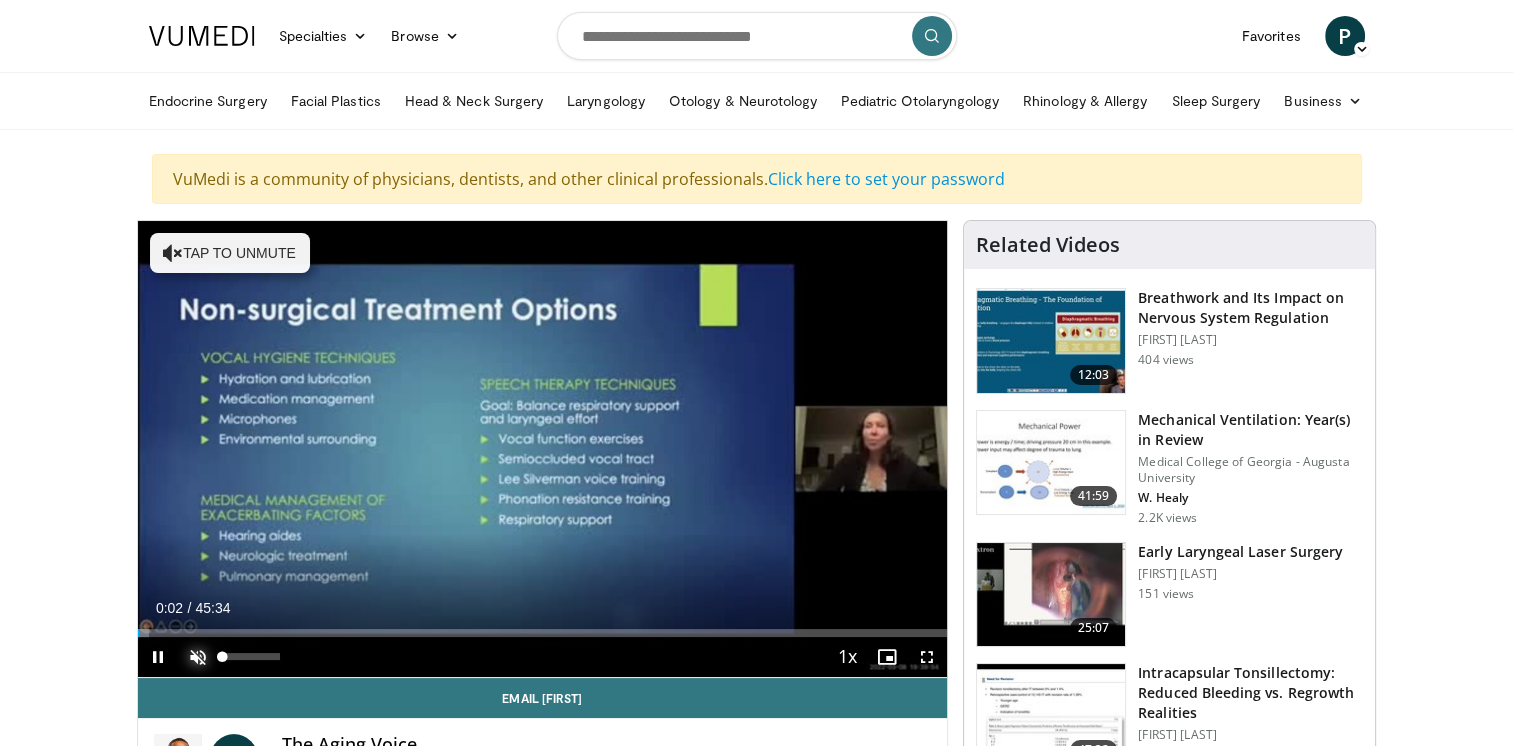 click at bounding box center [198, 657] 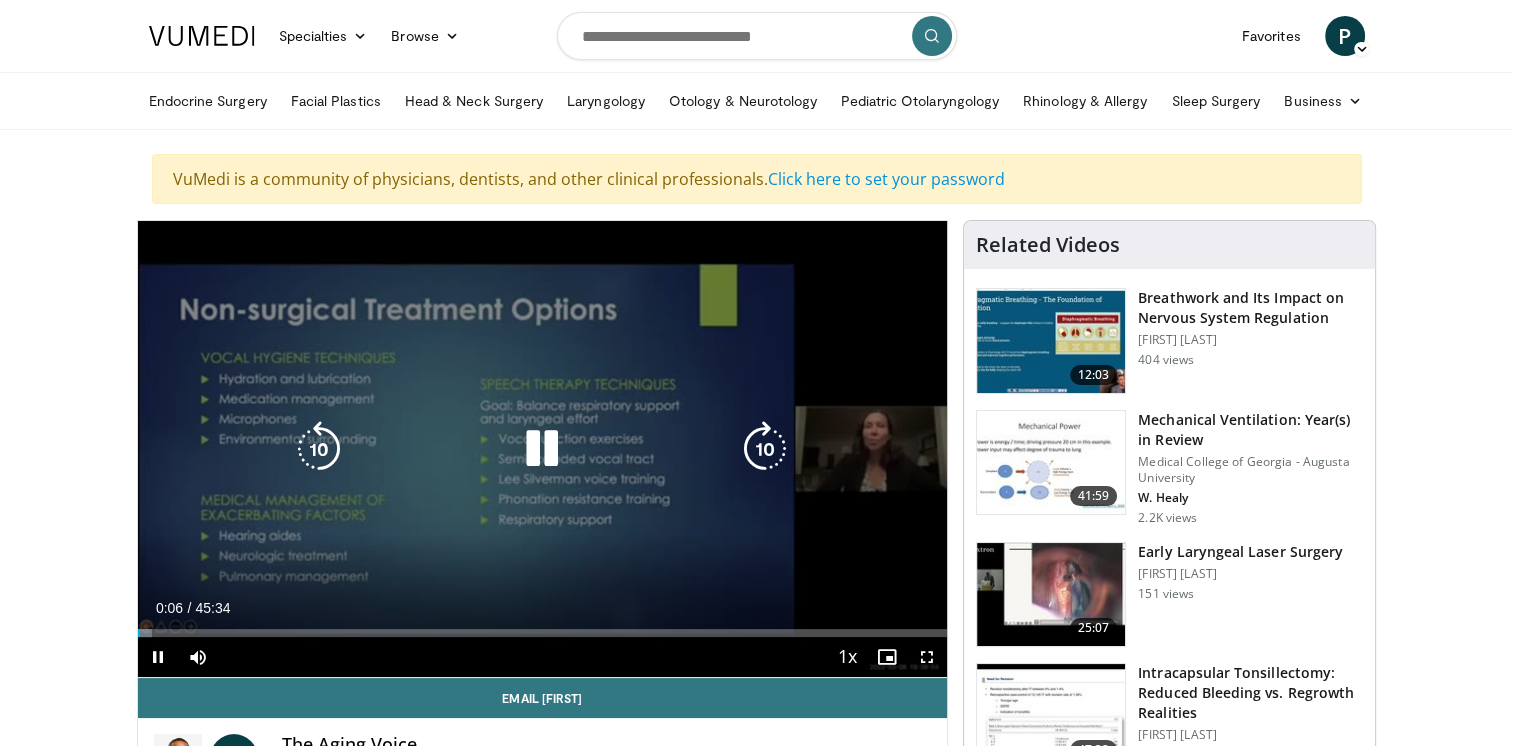 click on "10 seconds
Tap to unmute" at bounding box center [543, 449] 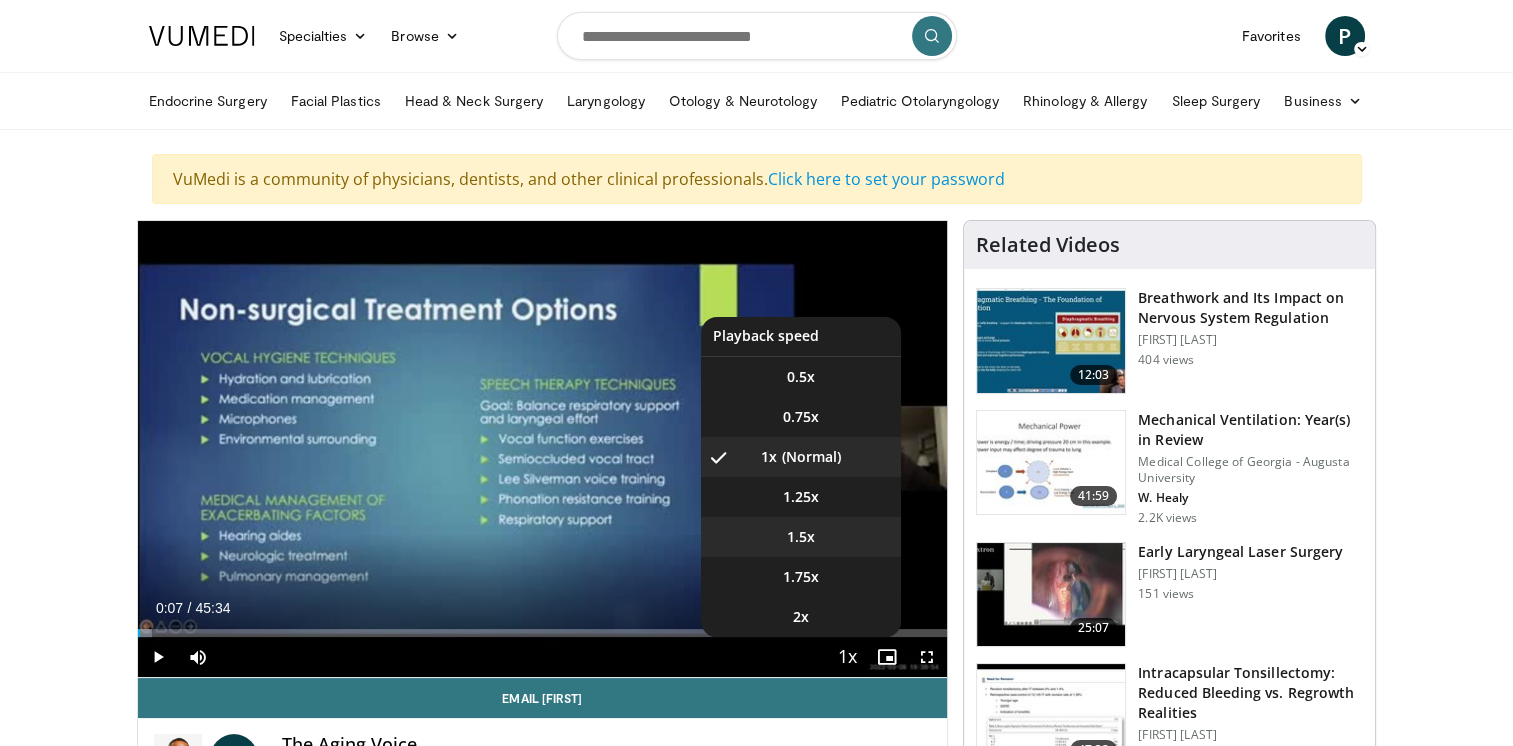 drag, startPoint x: 845, startPoint y: 656, endPoint x: 799, endPoint y: 542, distance: 122.93088 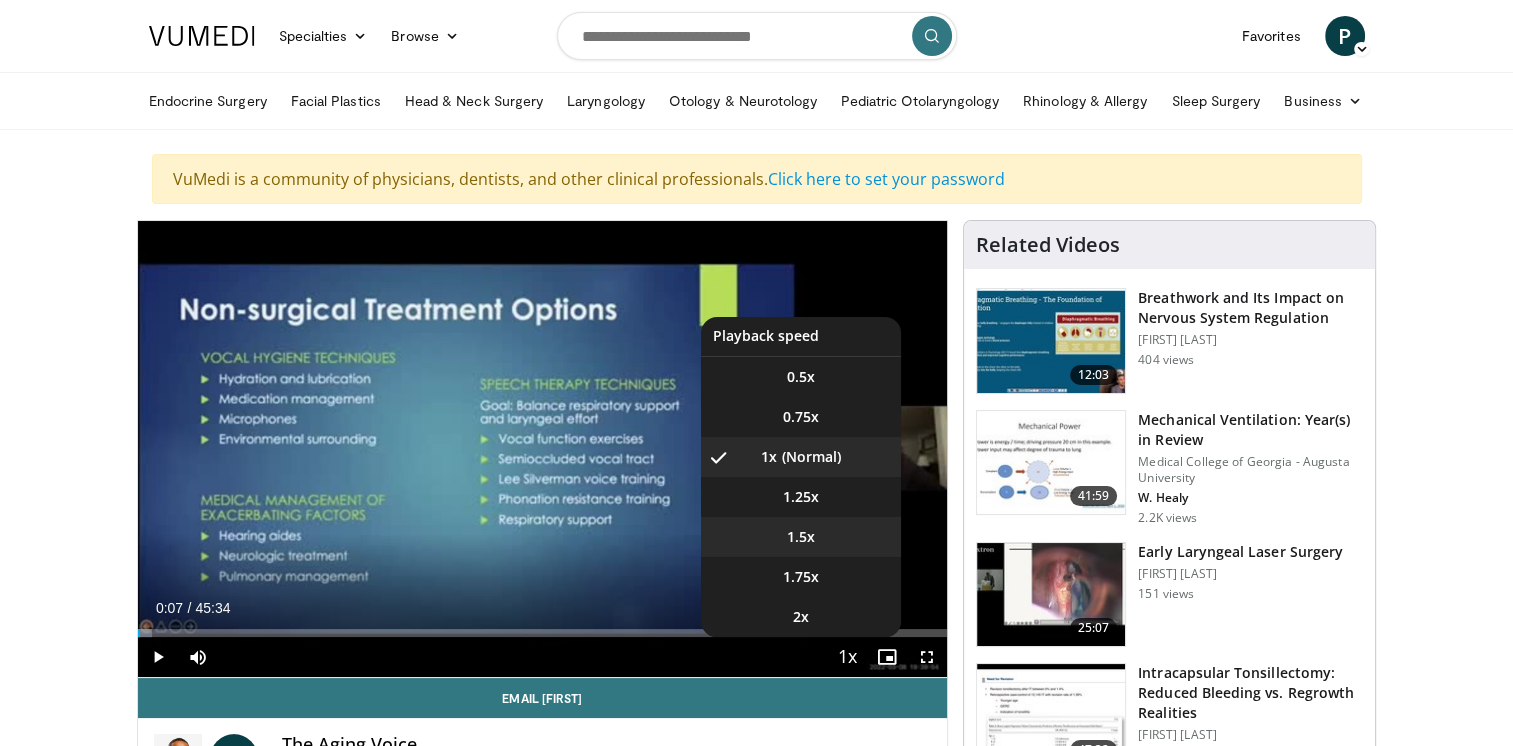 click on "1.5x" at bounding box center (801, 537) 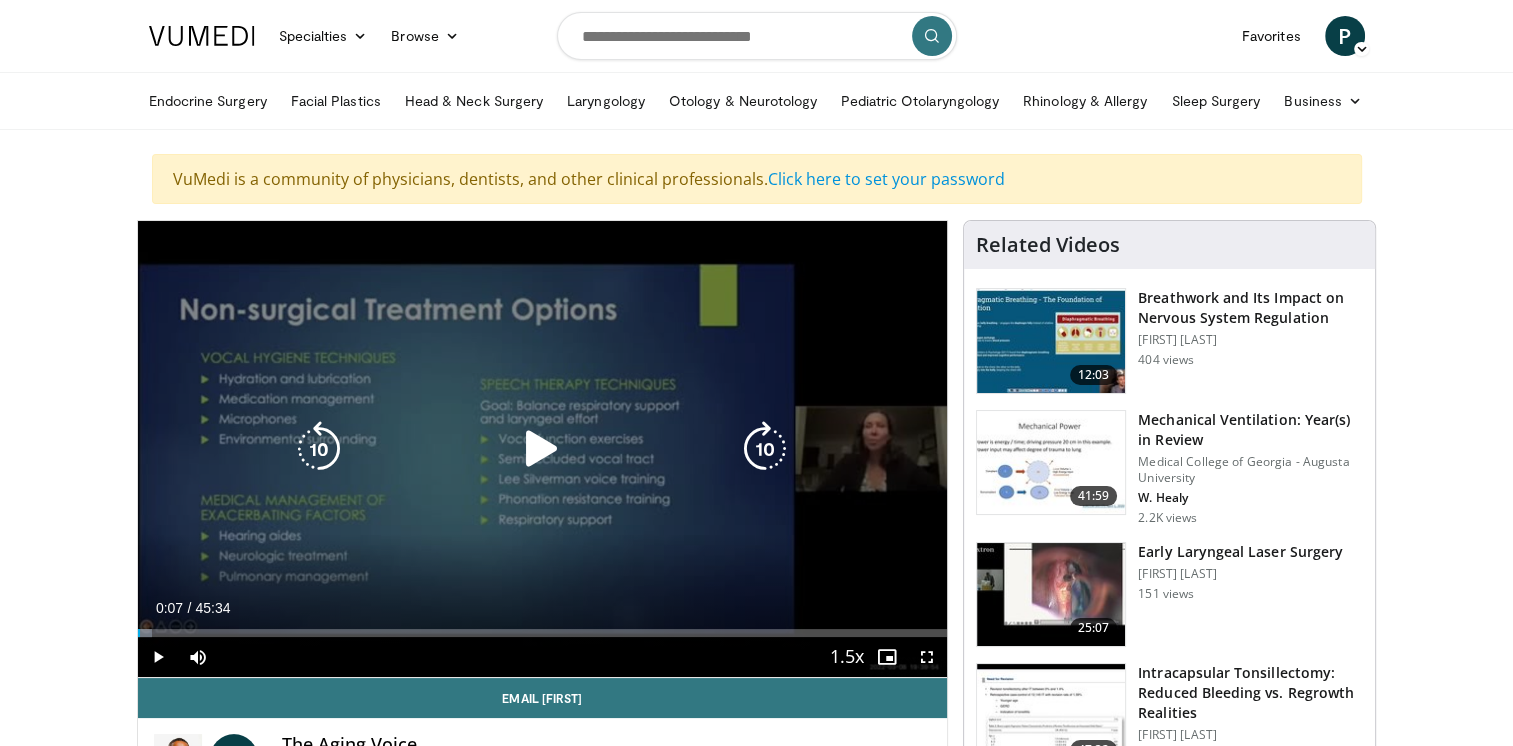 click at bounding box center (542, 449) 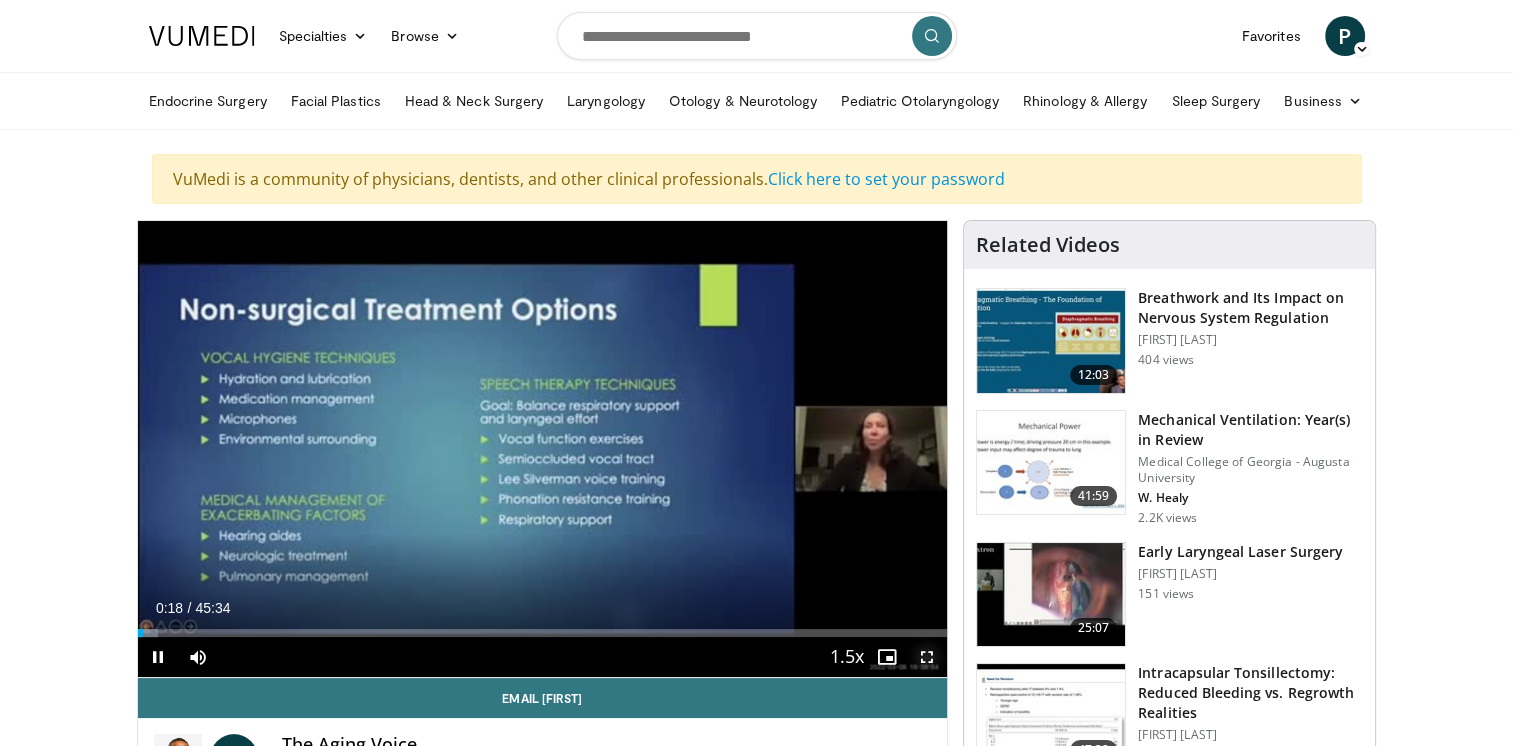 click at bounding box center (927, 657) 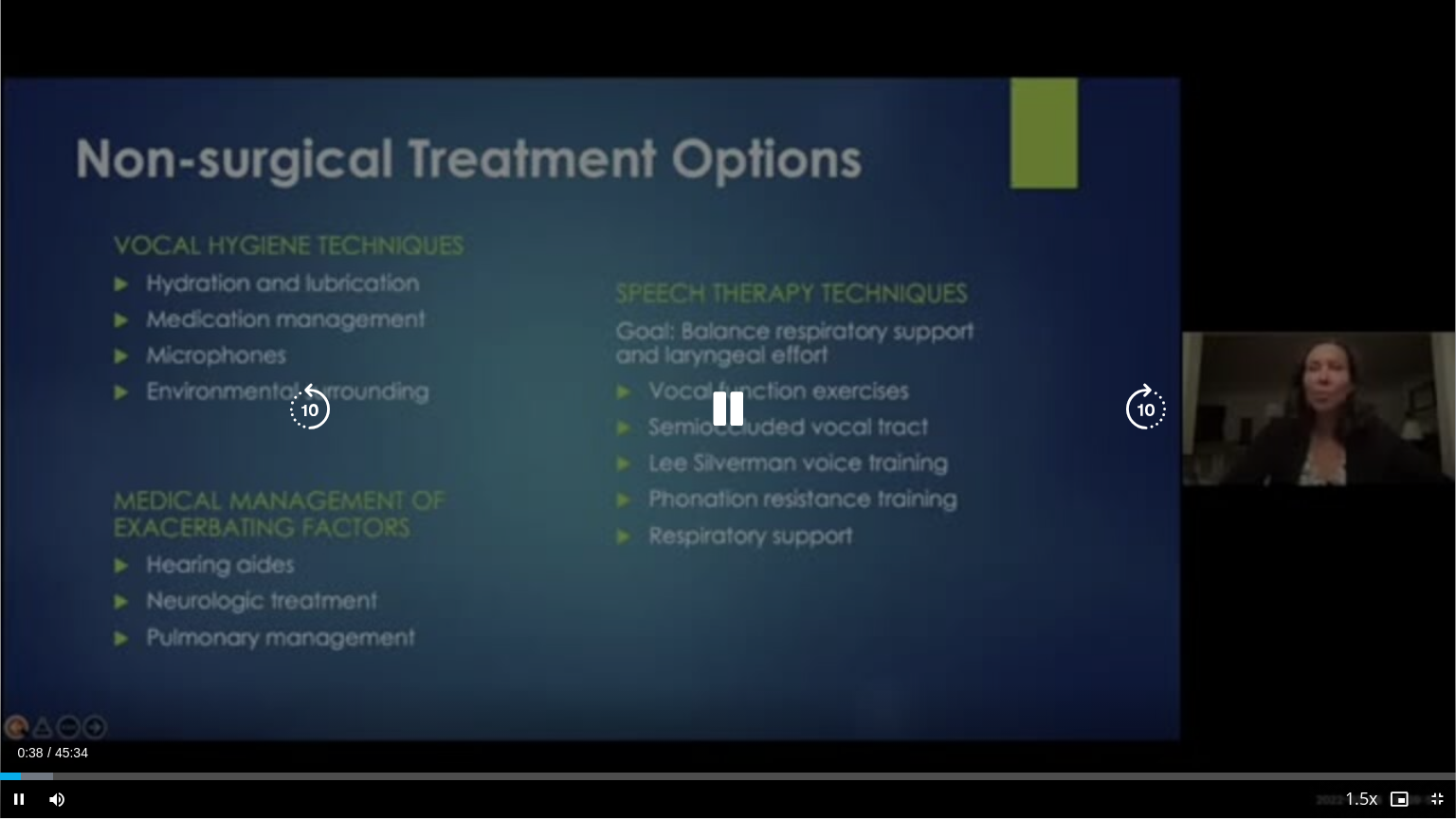click at bounding box center [1146, 410] 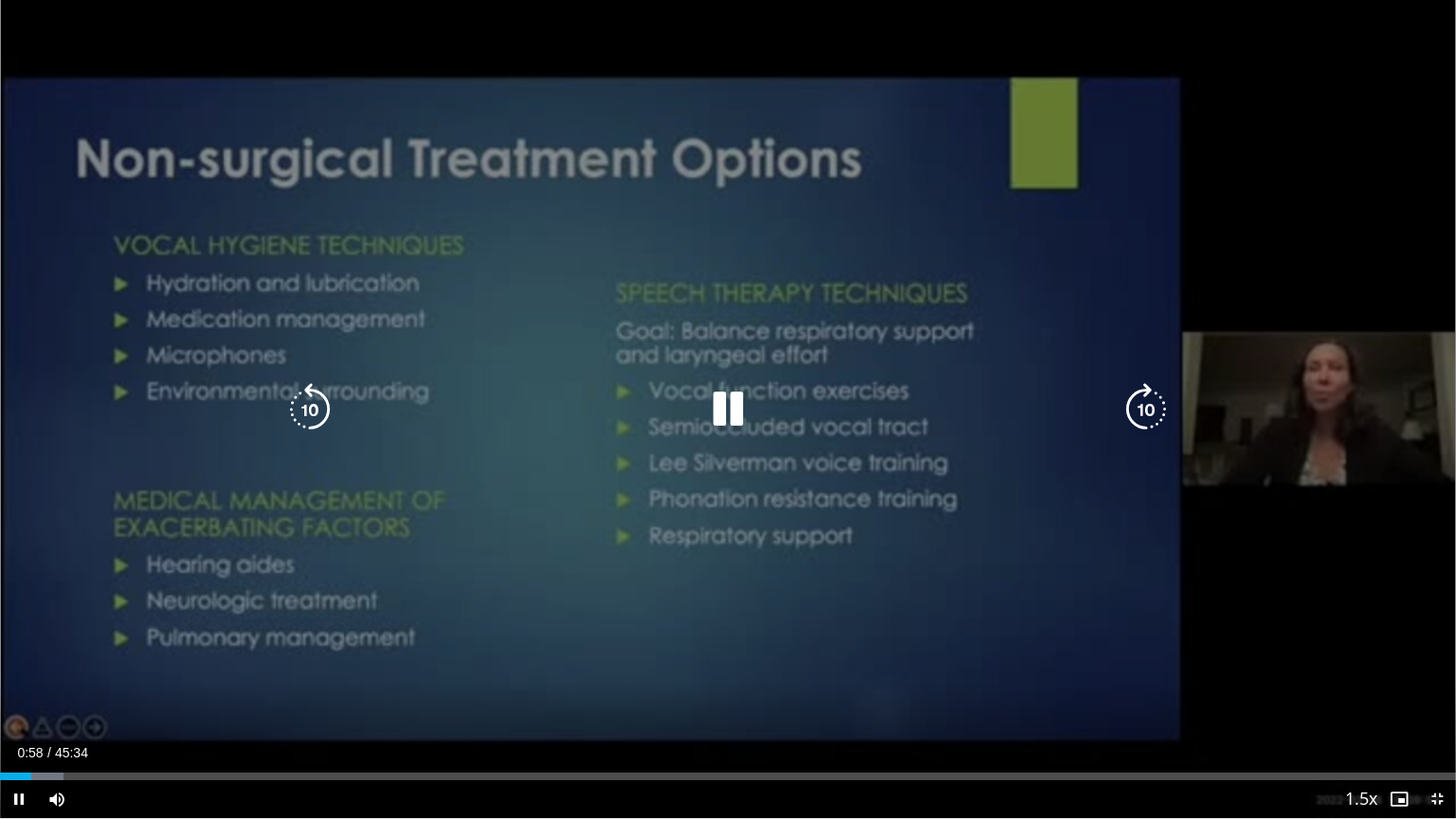 click at bounding box center (1146, 410) 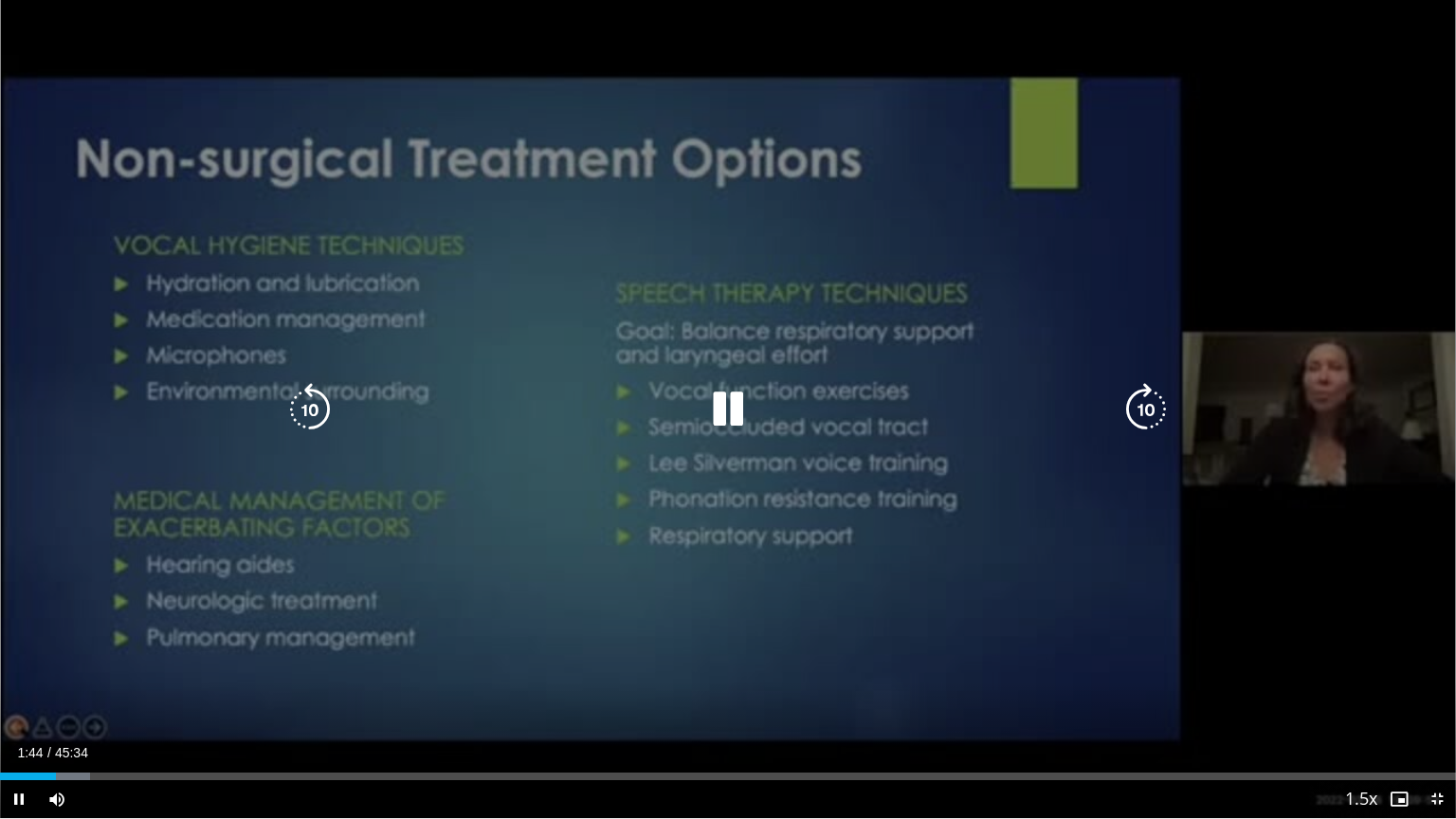 click at bounding box center [1146, 410] 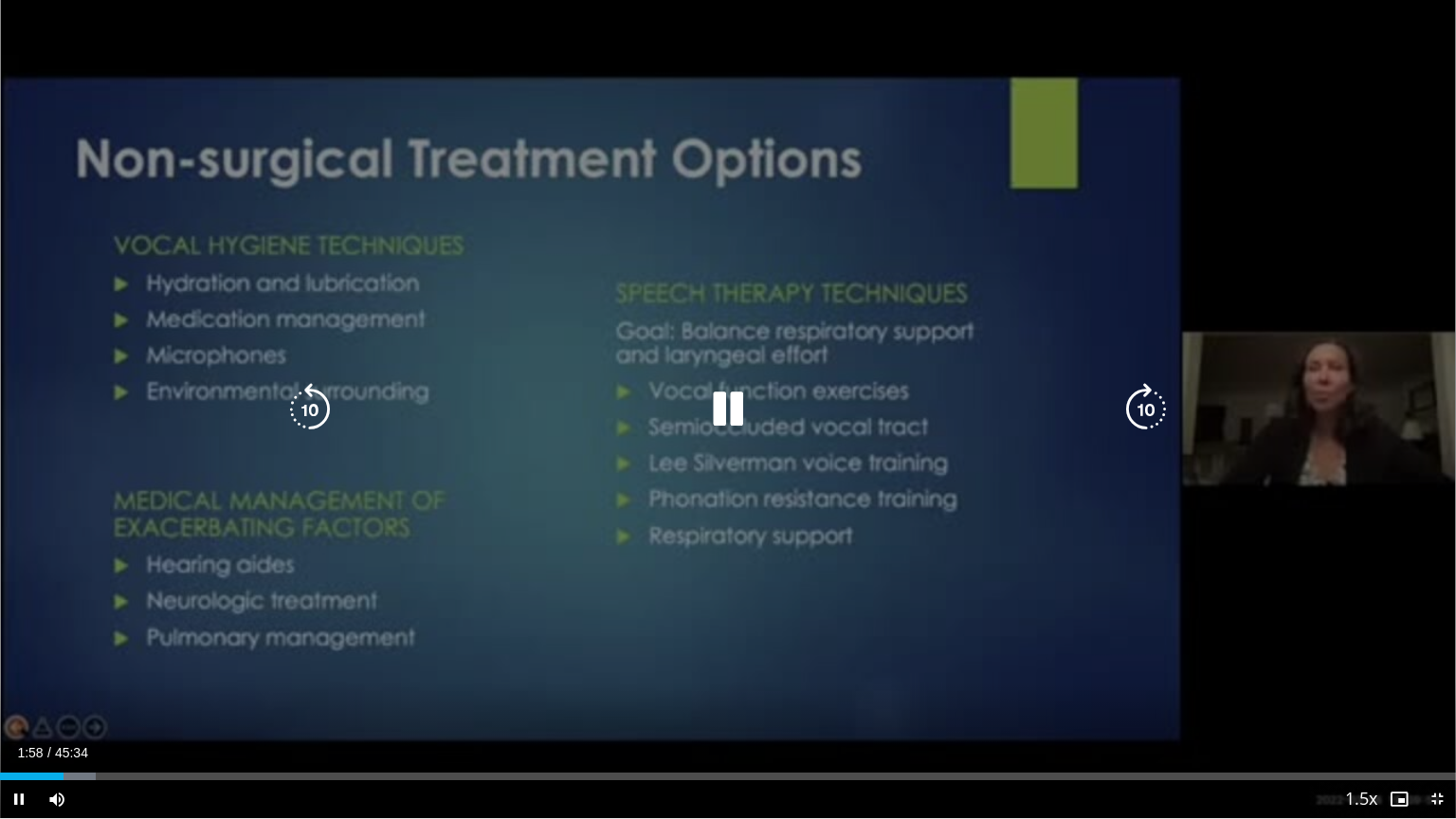 click at bounding box center [1146, 410] 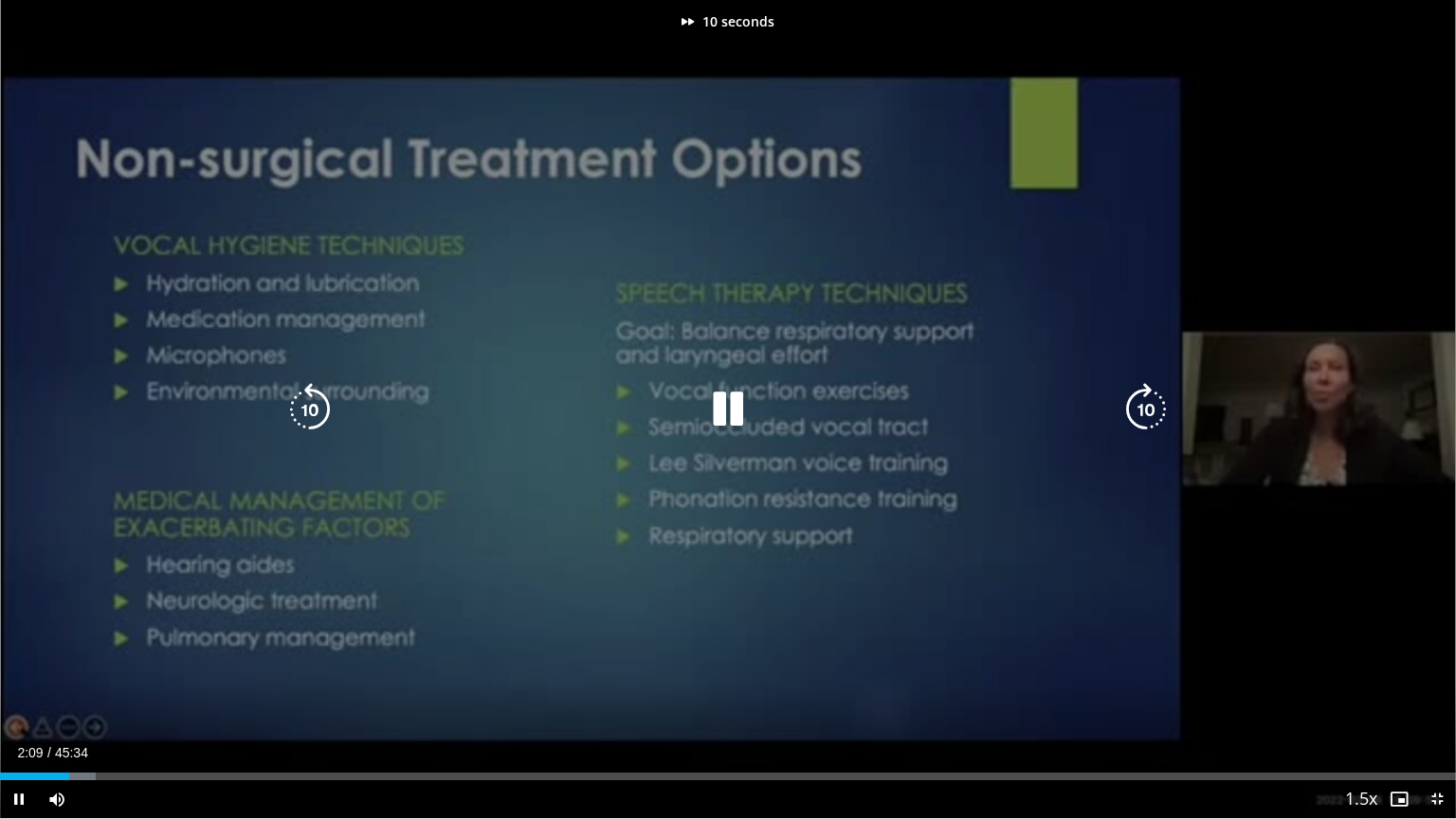 click at bounding box center [1146, 410] 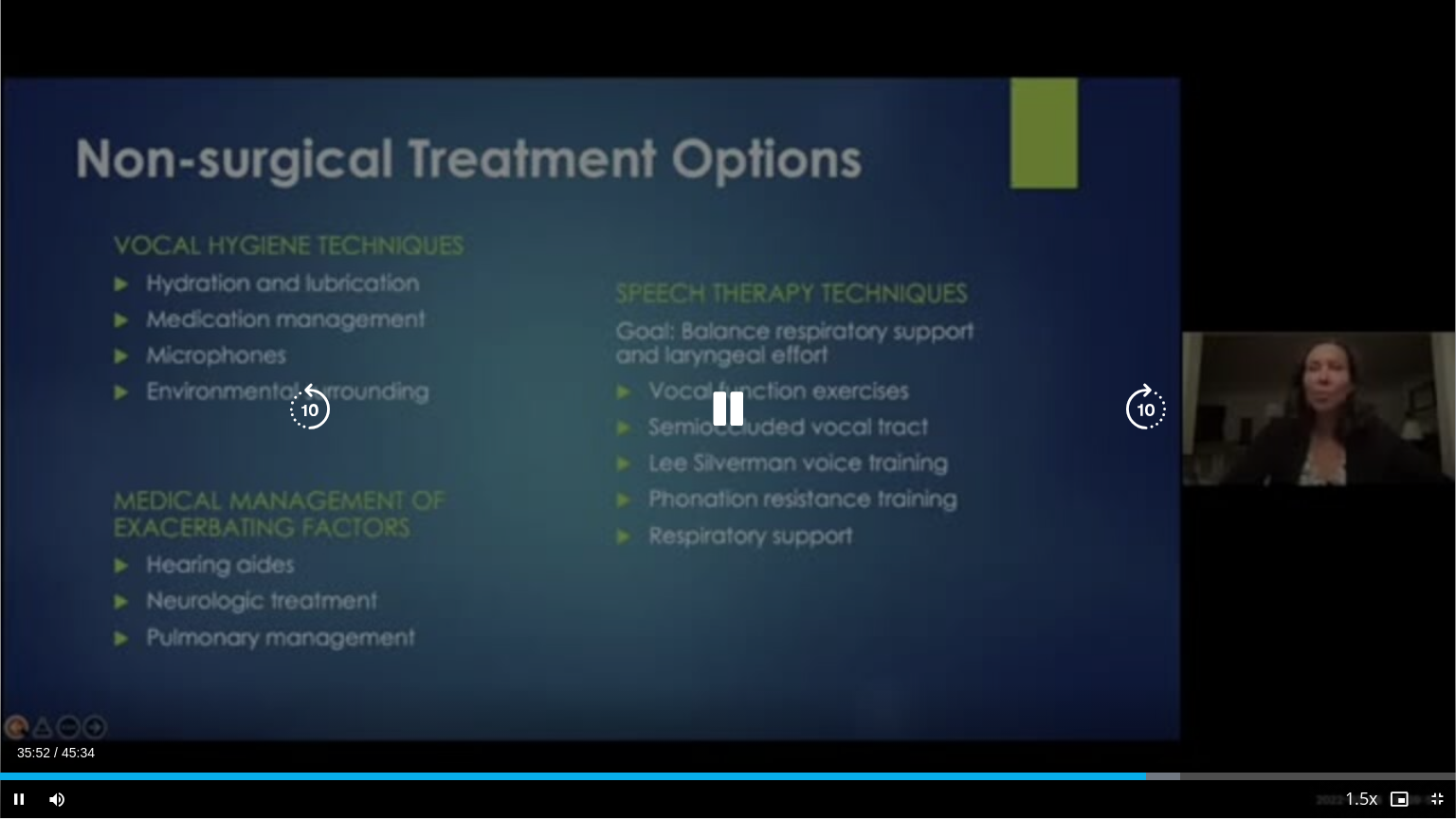 click at bounding box center (1146, 410) 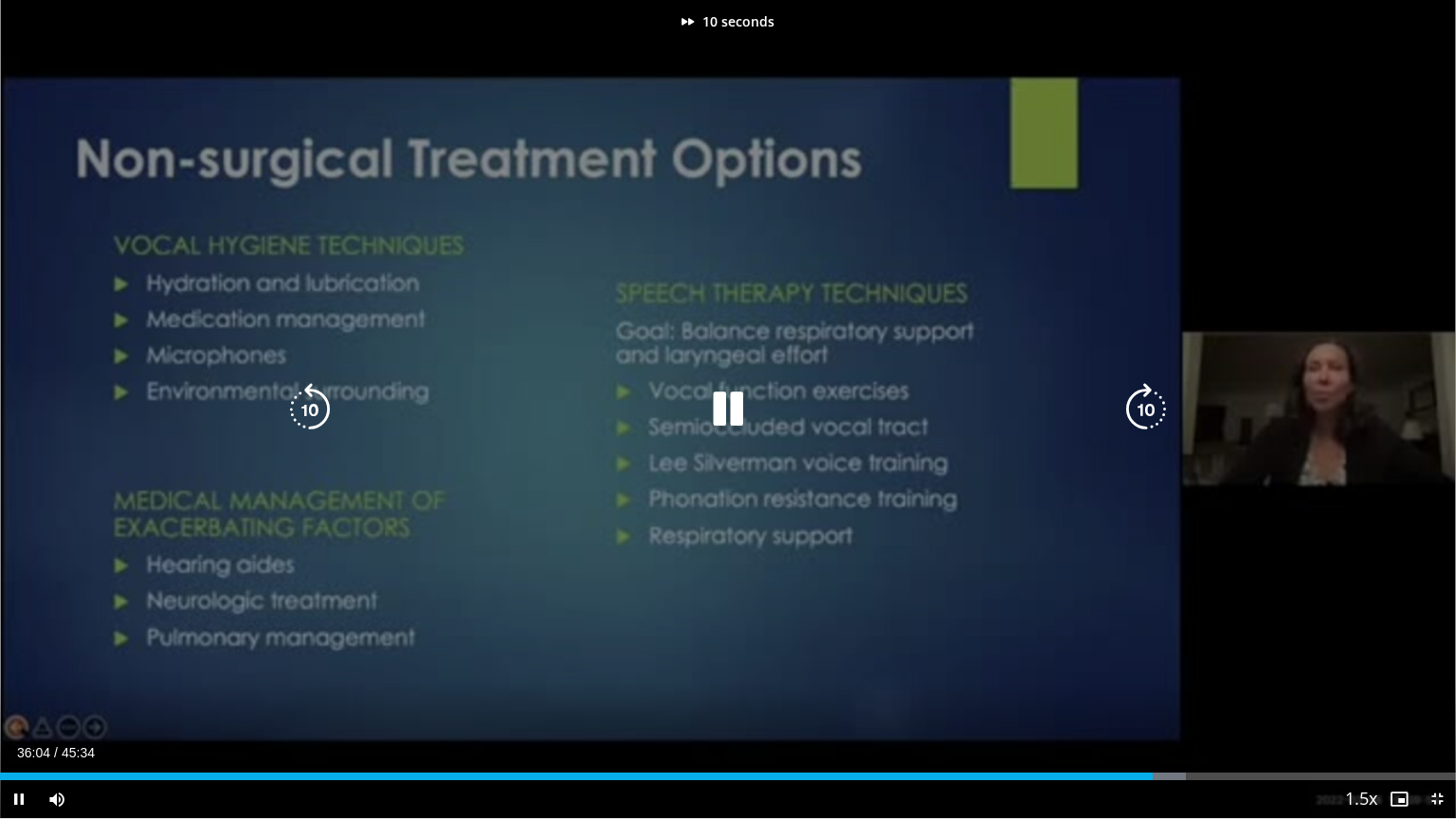 click at bounding box center [1146, 410] 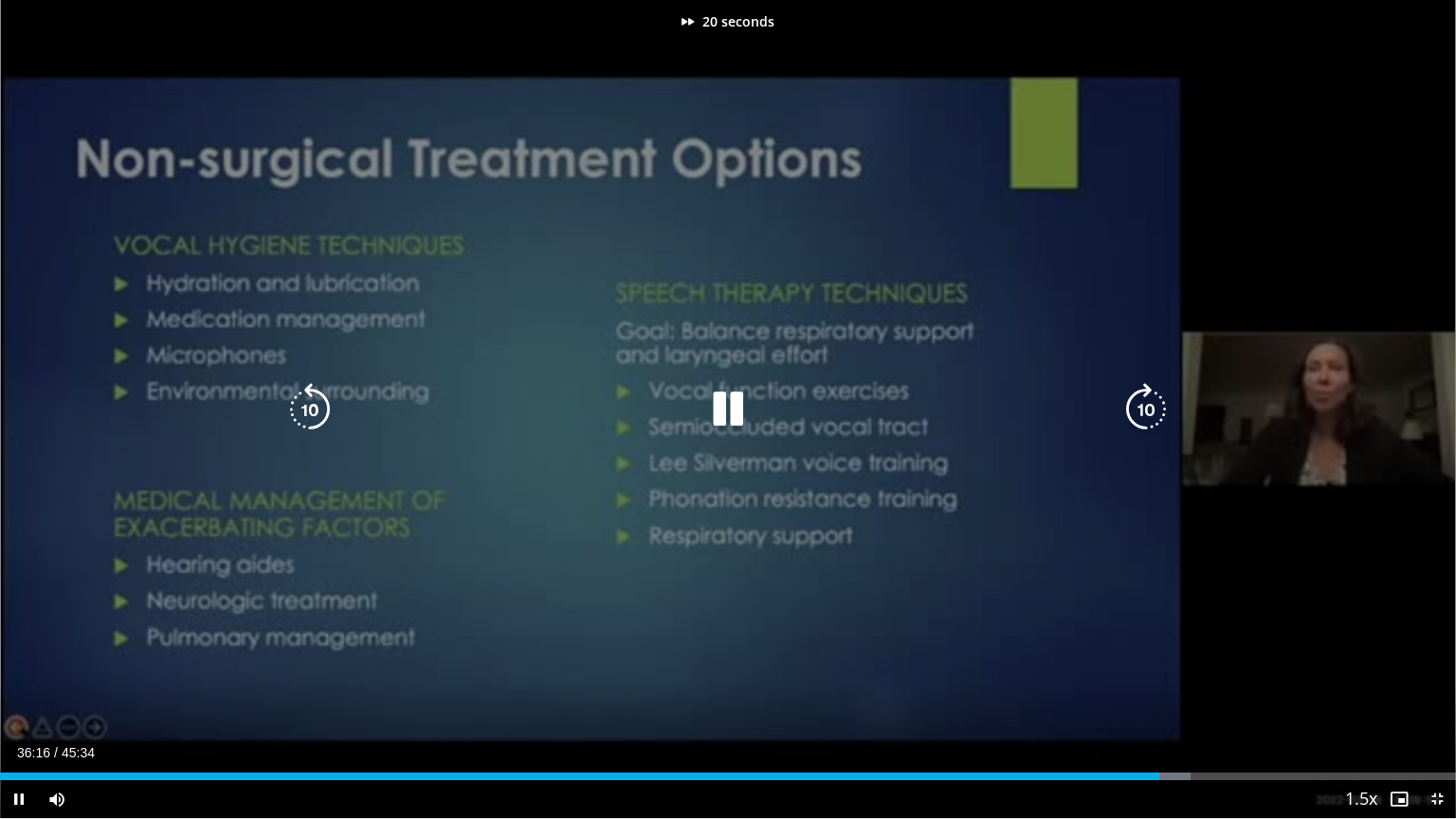 click at bounding box center (1146, 410) 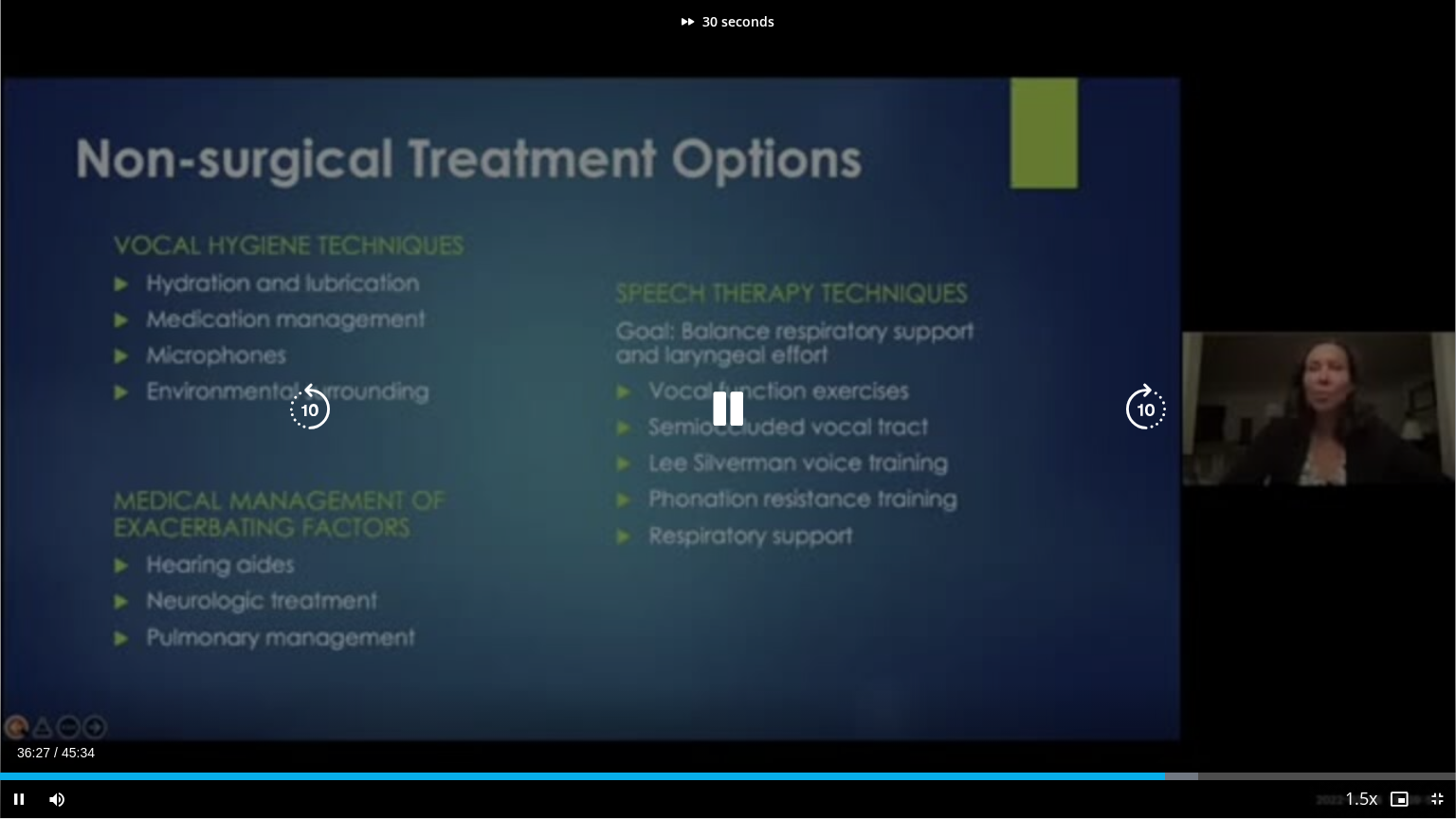 click at bounding box center [1146, 410] 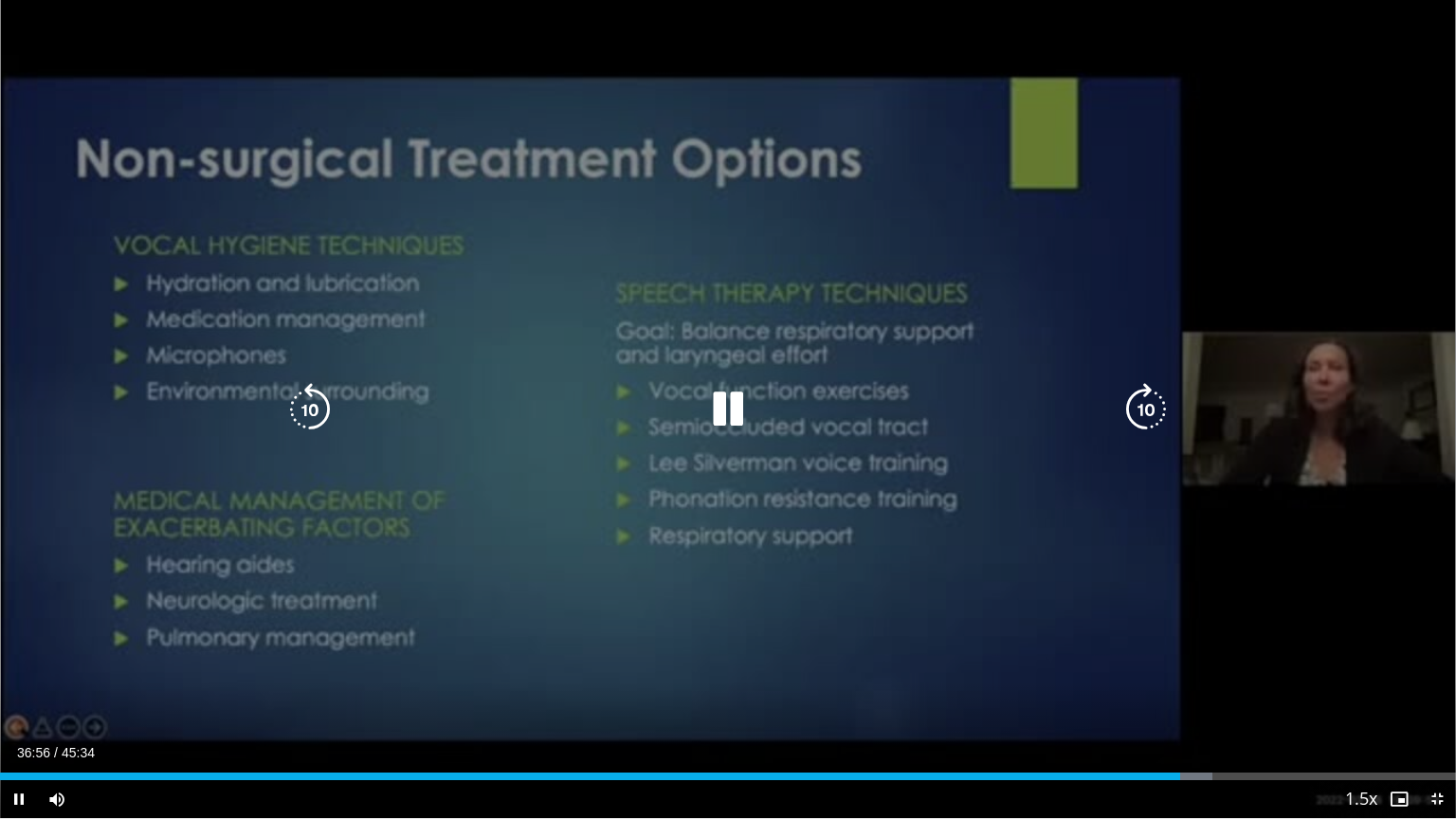 click at bounding box center (1146, 410) 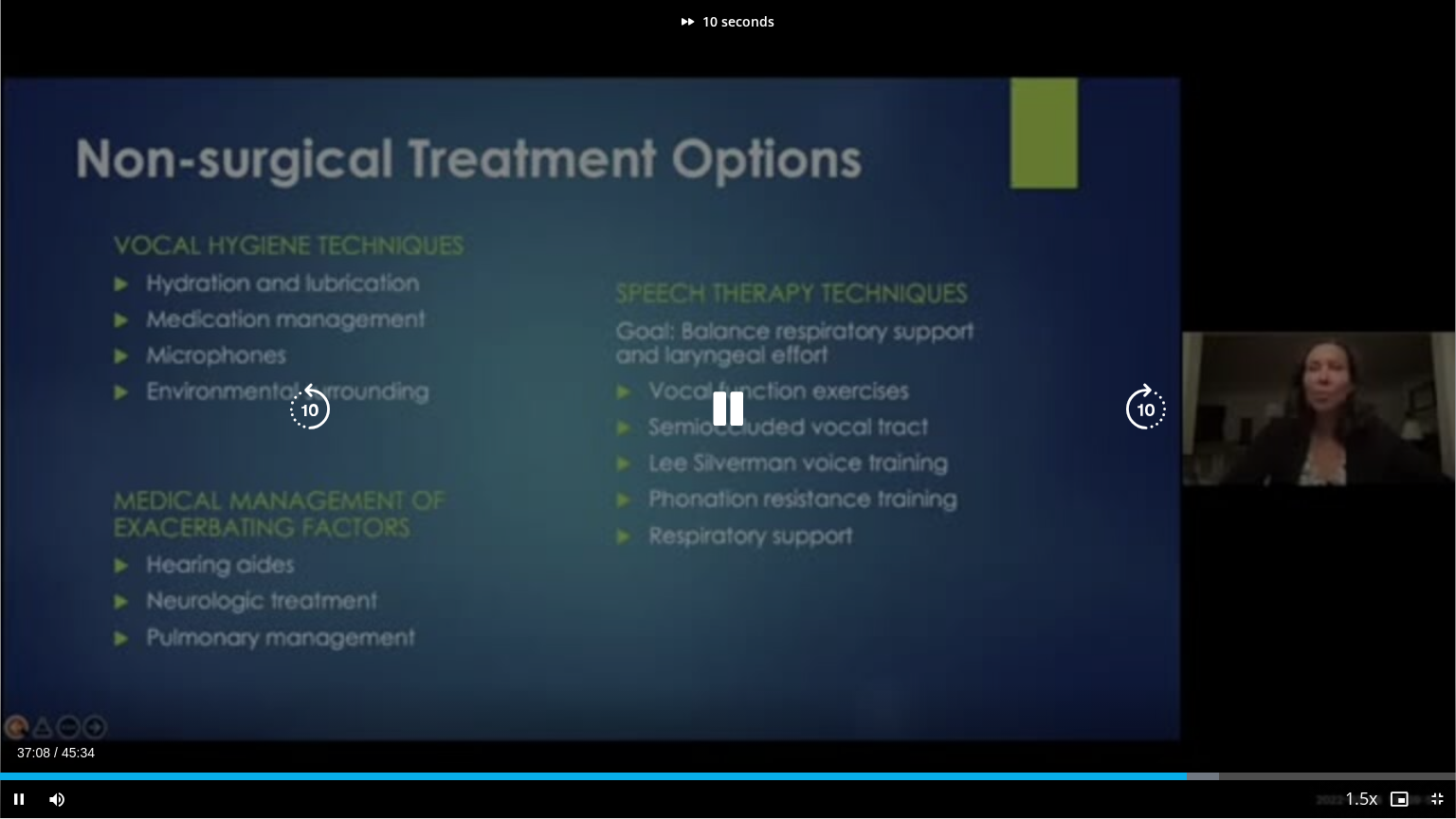 click on "10 seconds
Tap to unmute" at bounding box center [728, 409] 